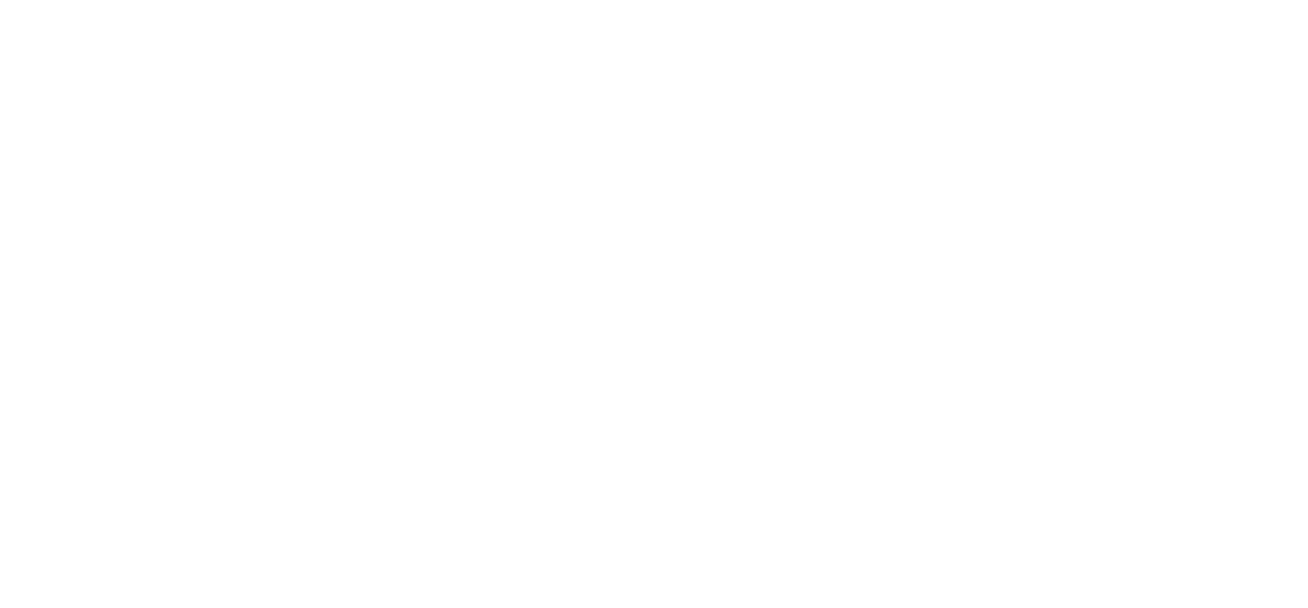 scroll, scrollTop: 0, scrollLeft: 0, axis: both 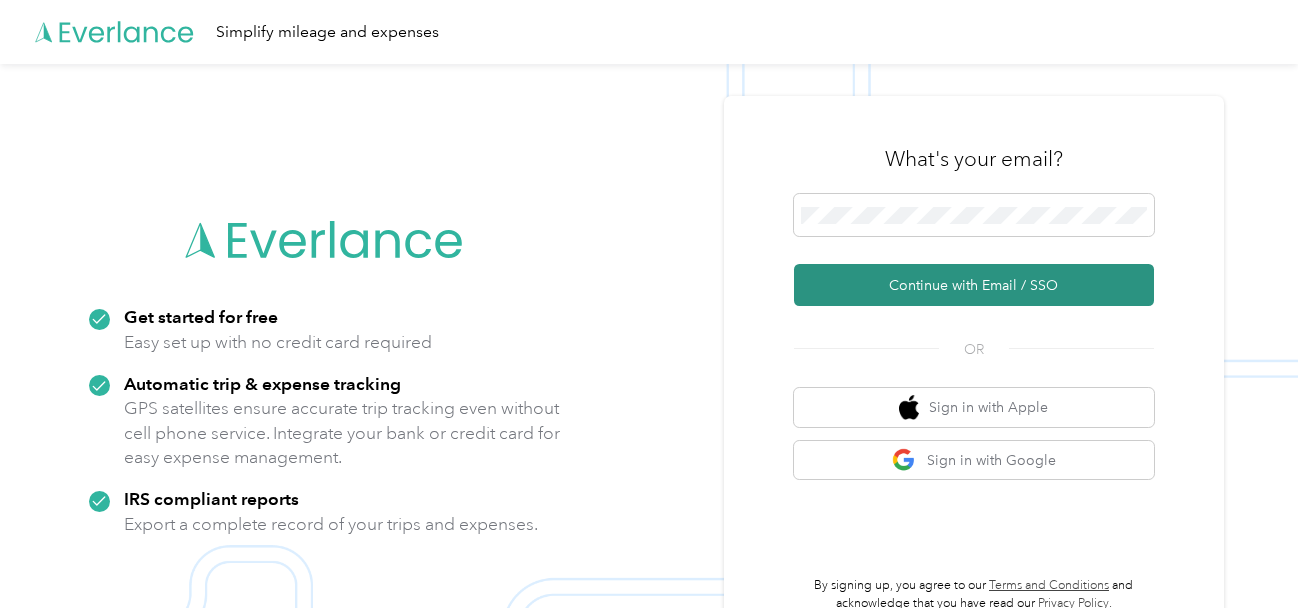 click on "Continue with Email / SSO" at bounding box center (974, 285) 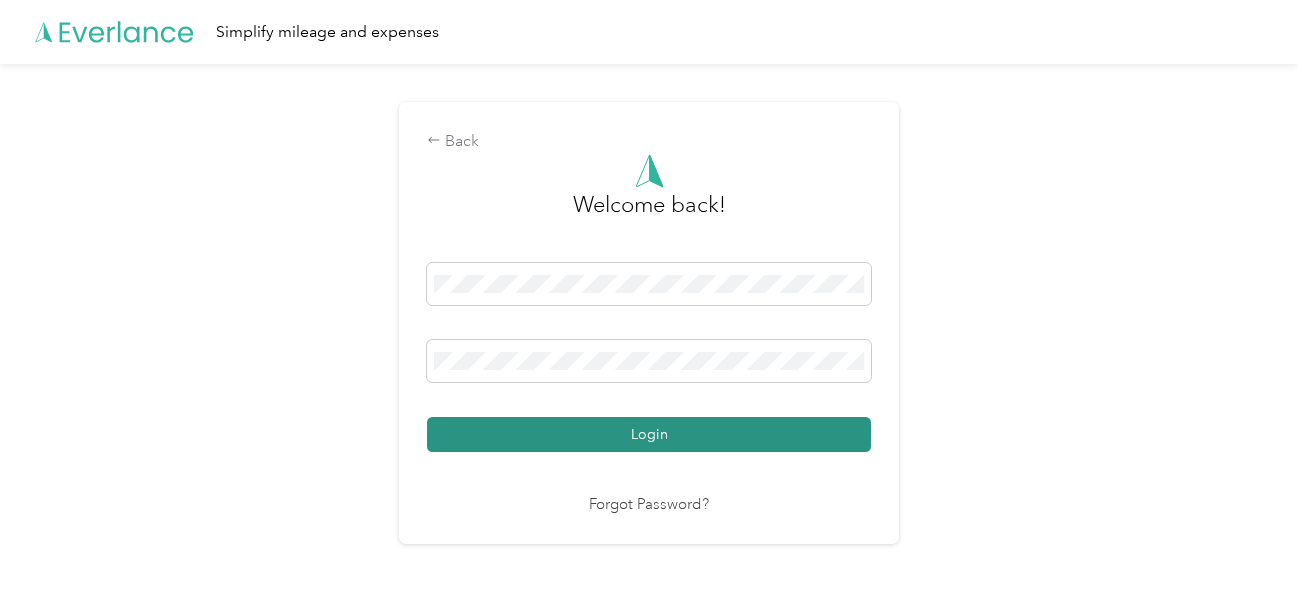 click on "Login" at bounding box center (649, 434) 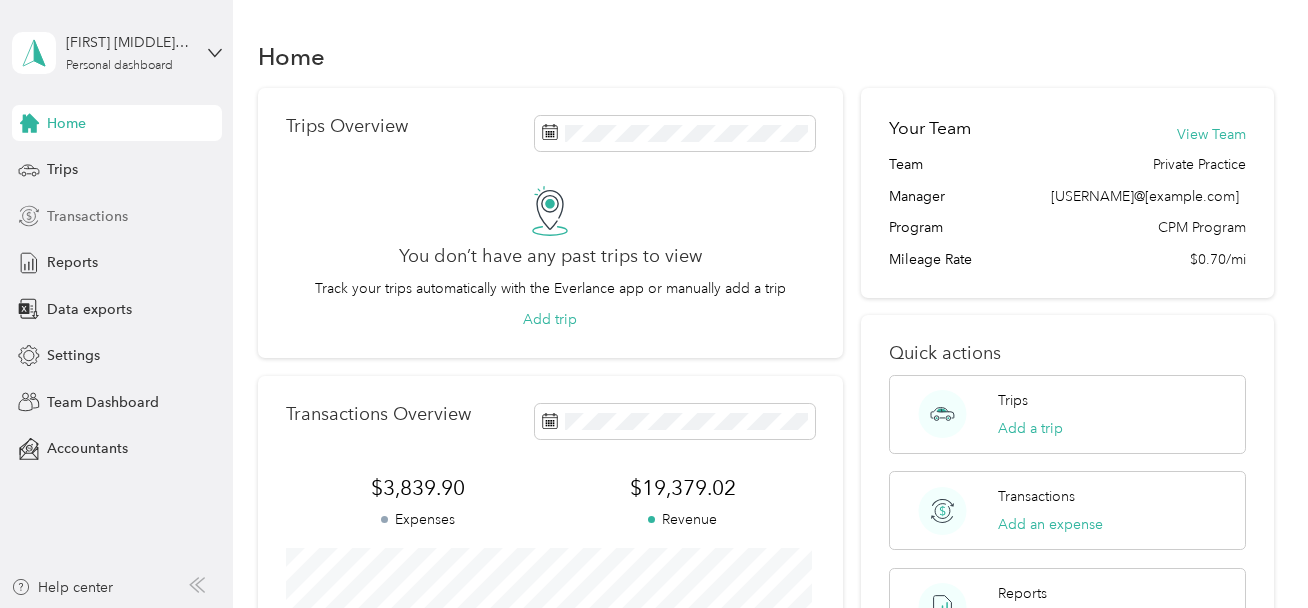 click on "Transactions" at bounding box center [87, 216] 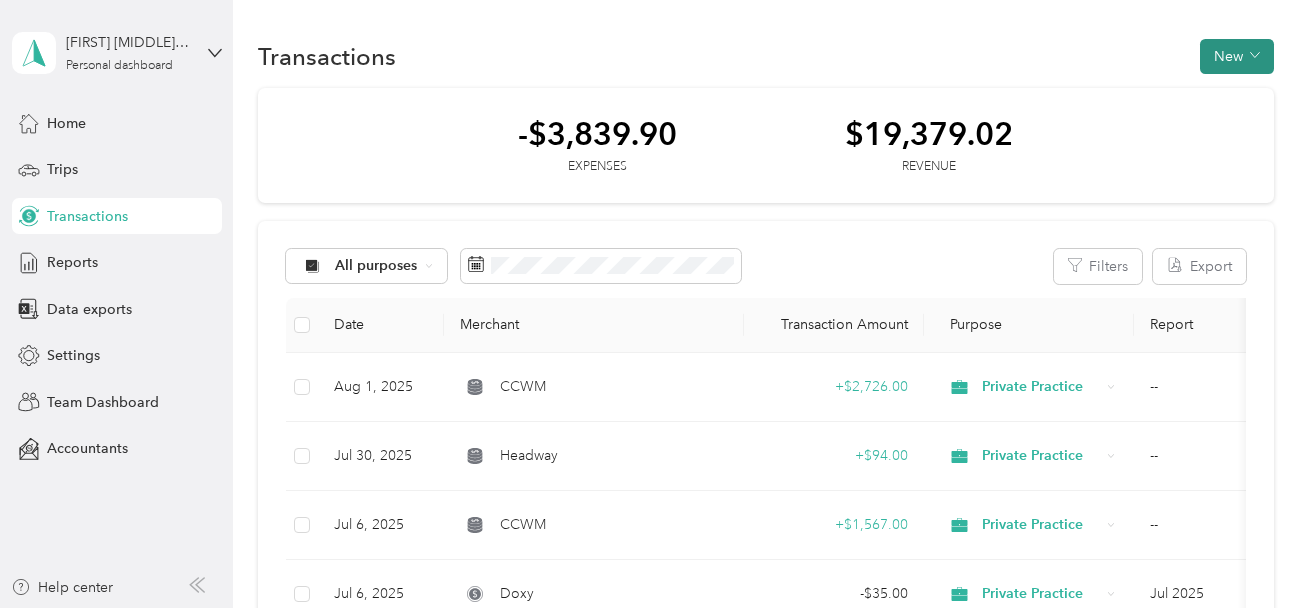 click on "New" at bounding box center (1237, 56) 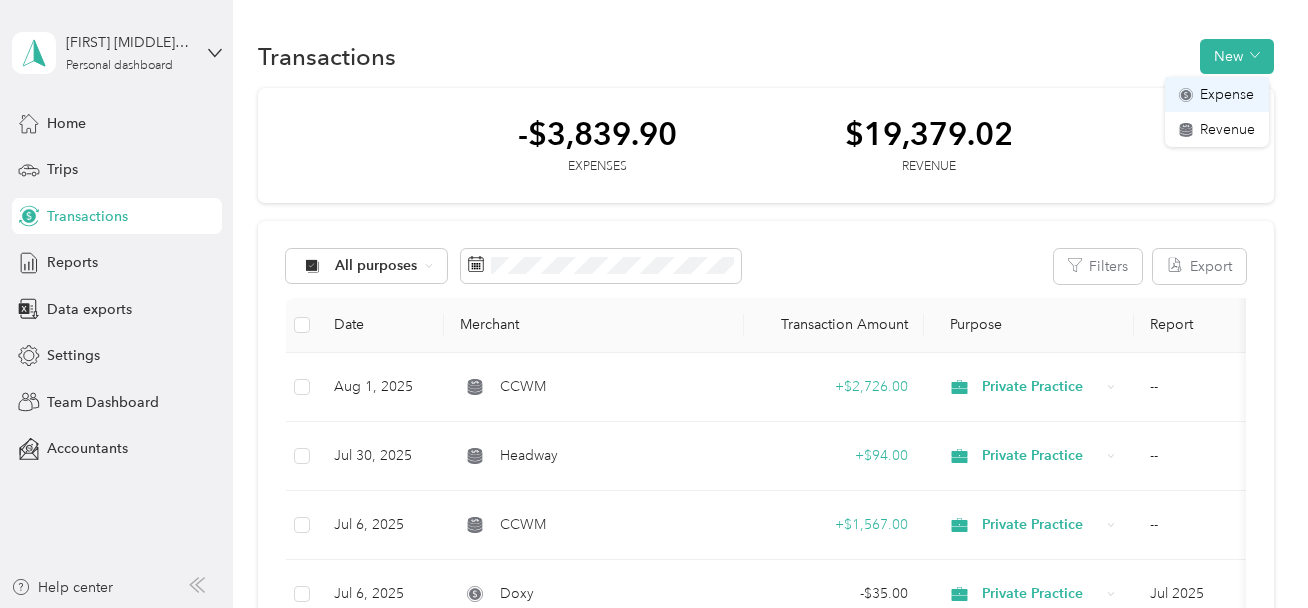 click on "Expense" at bounding box center [1227, 94] 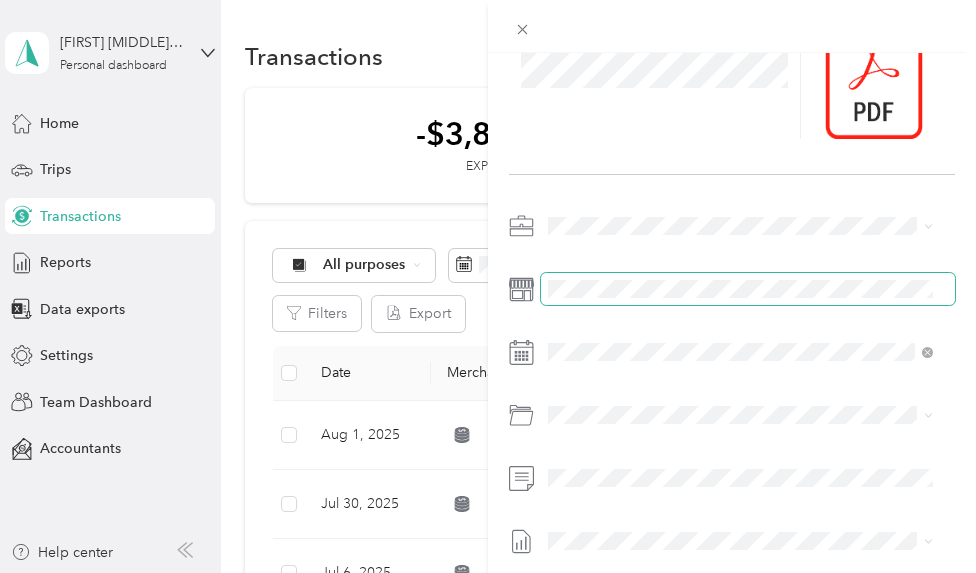 scroll, scrollTop: 133, scrollLeft: 0, axis: vertical 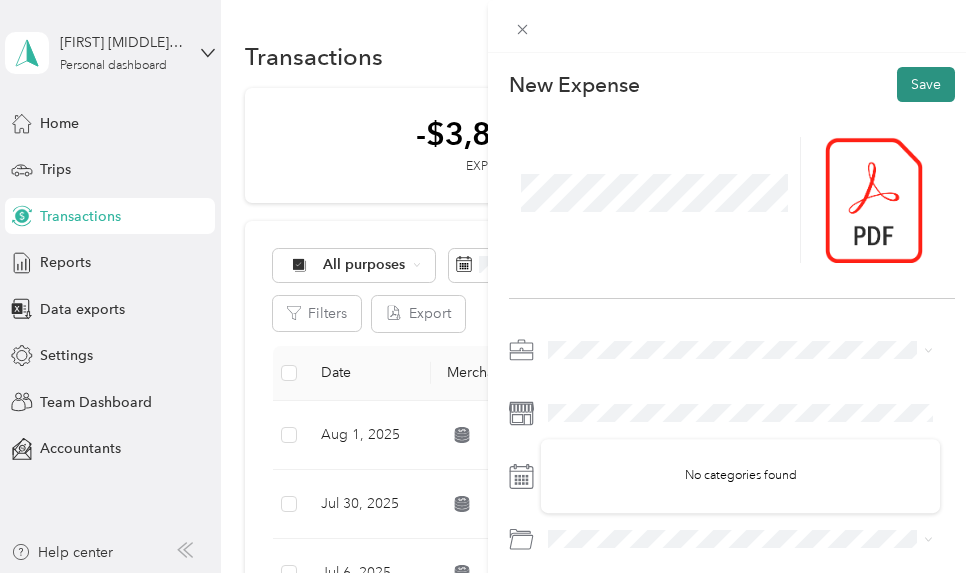 click on "Save" at bounding box center (926, 84) 